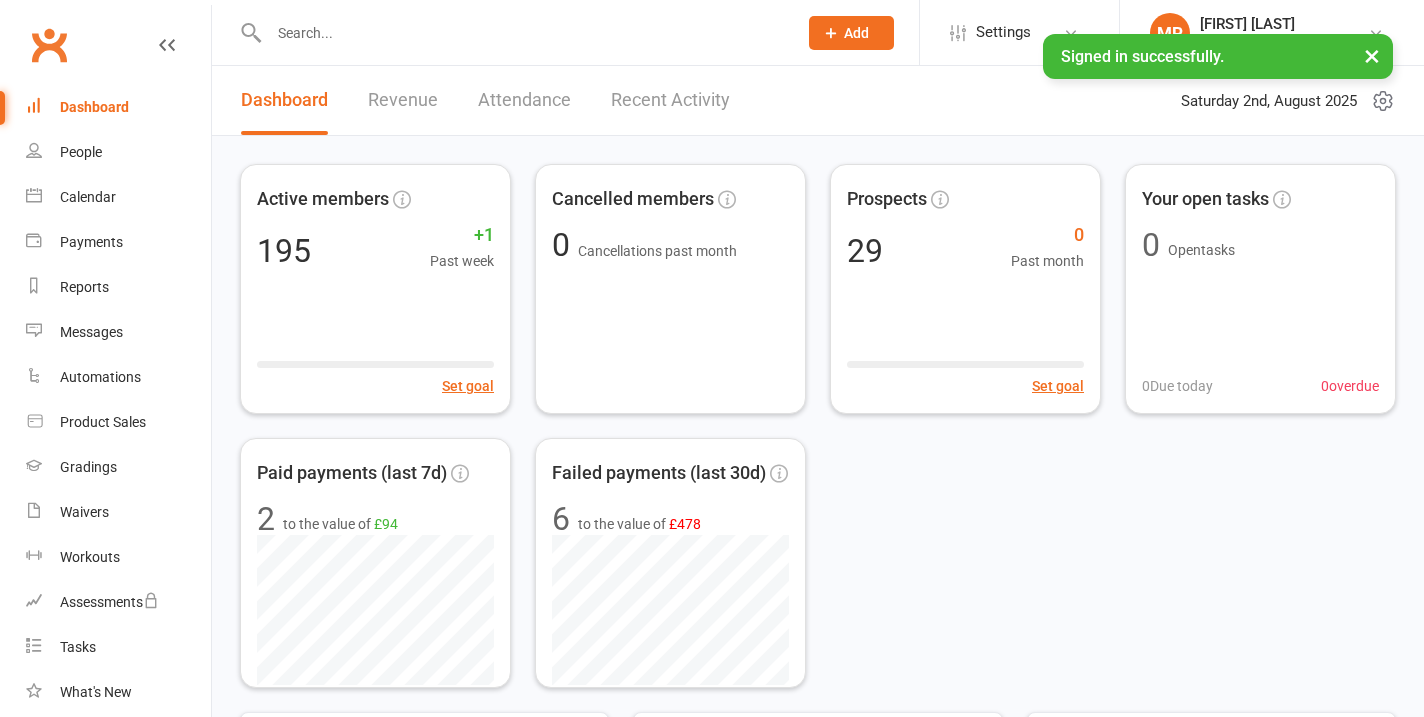 scroll, scrollTop: 0, scrollLeft: 0, axis: both 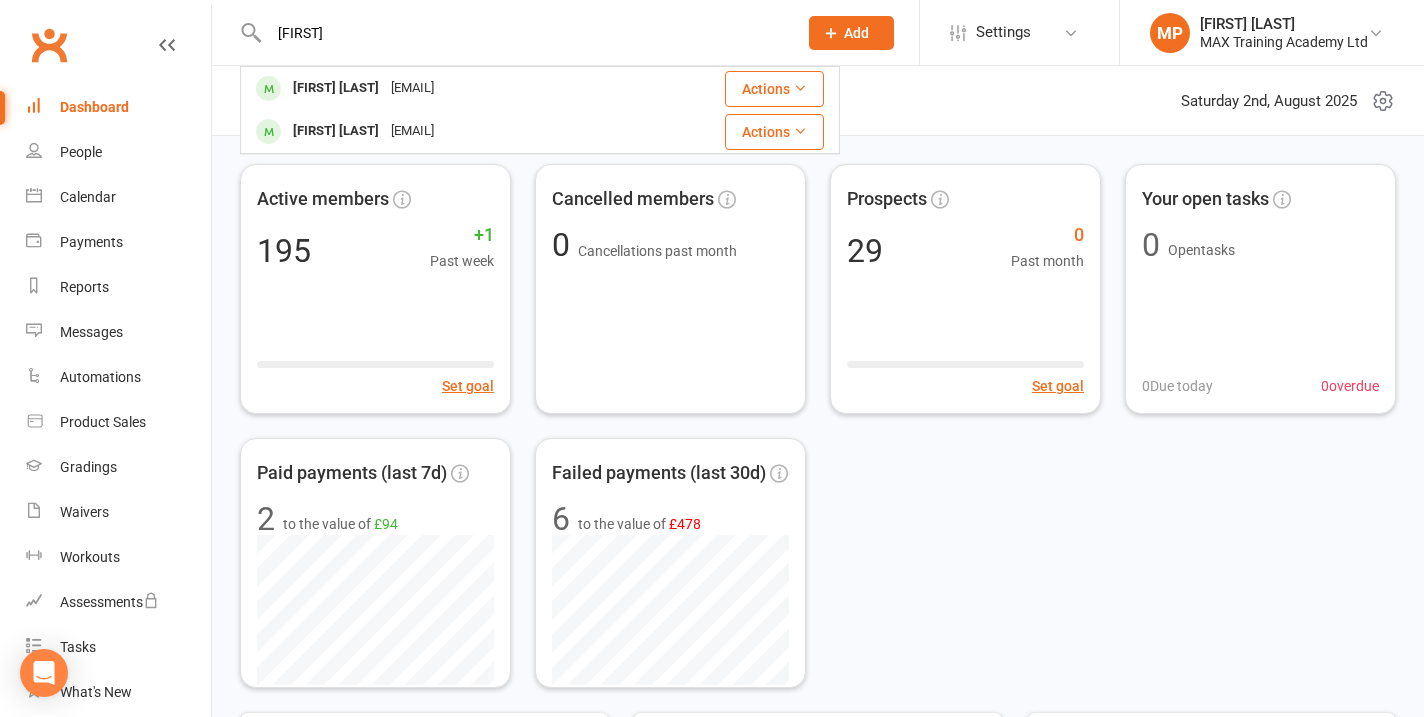 type on "[FIRST]" 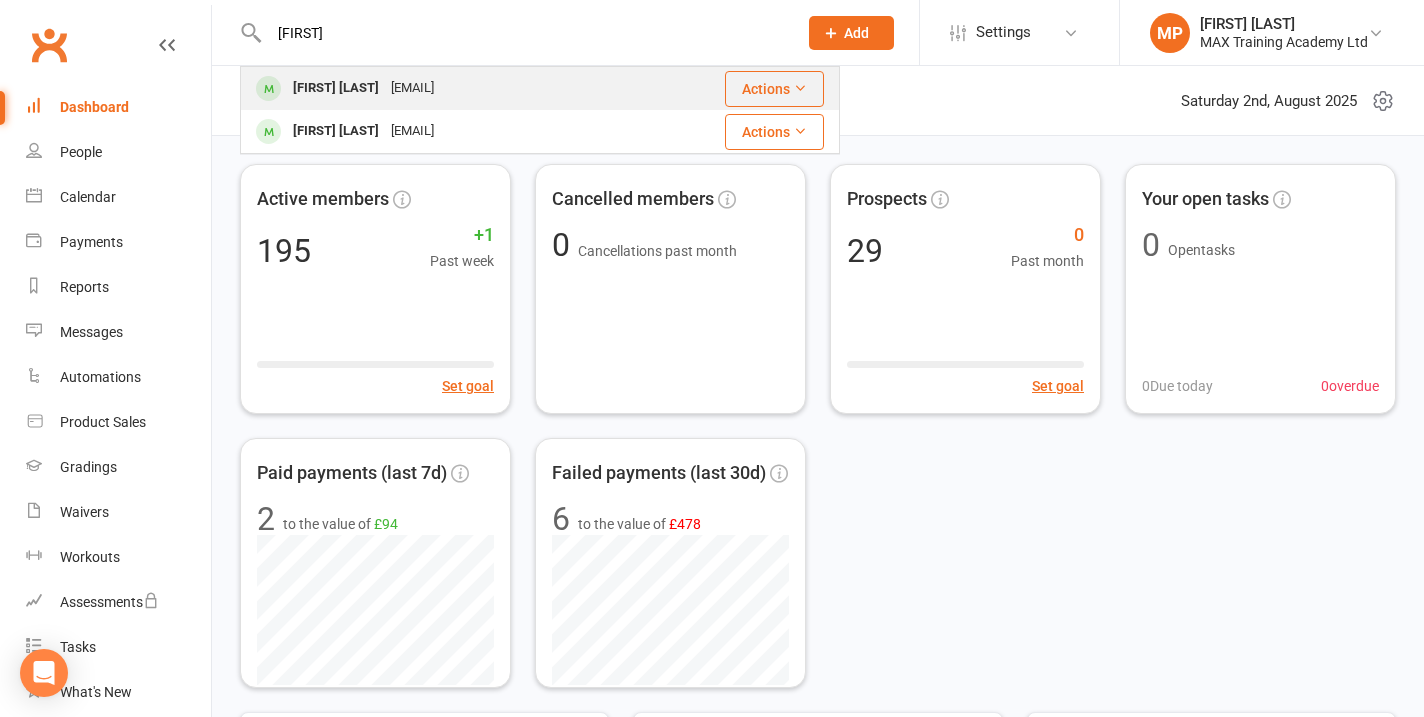 drag, startPoint x: 0, startPoint y: 0, endPoint x: 398, endPoint y: 87, distance: 407.39783 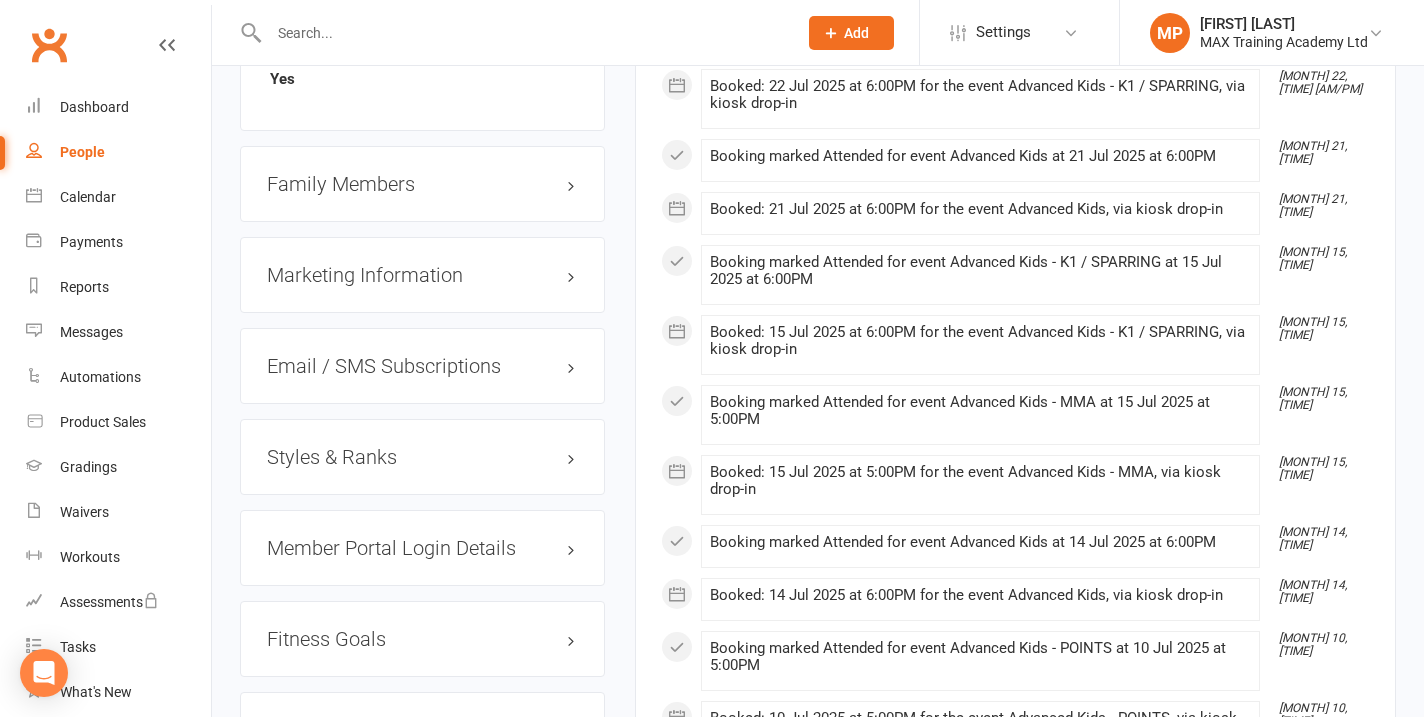 scroll, scrollTop: 1703, scrollLeft: 0, axis: vertical 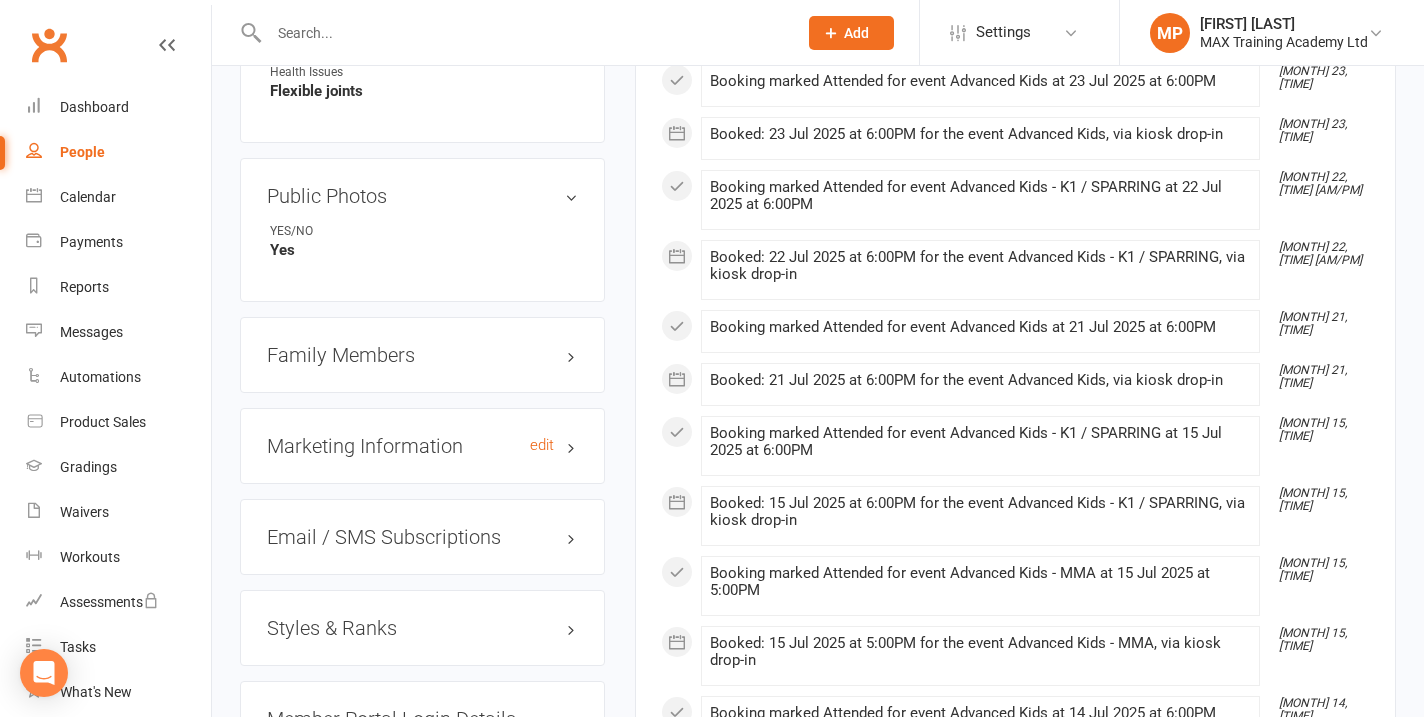 drag, startPoint x: 383, startPoint y: 498, endPoint x: 390, endPoint y: 394, distance: 104.23531 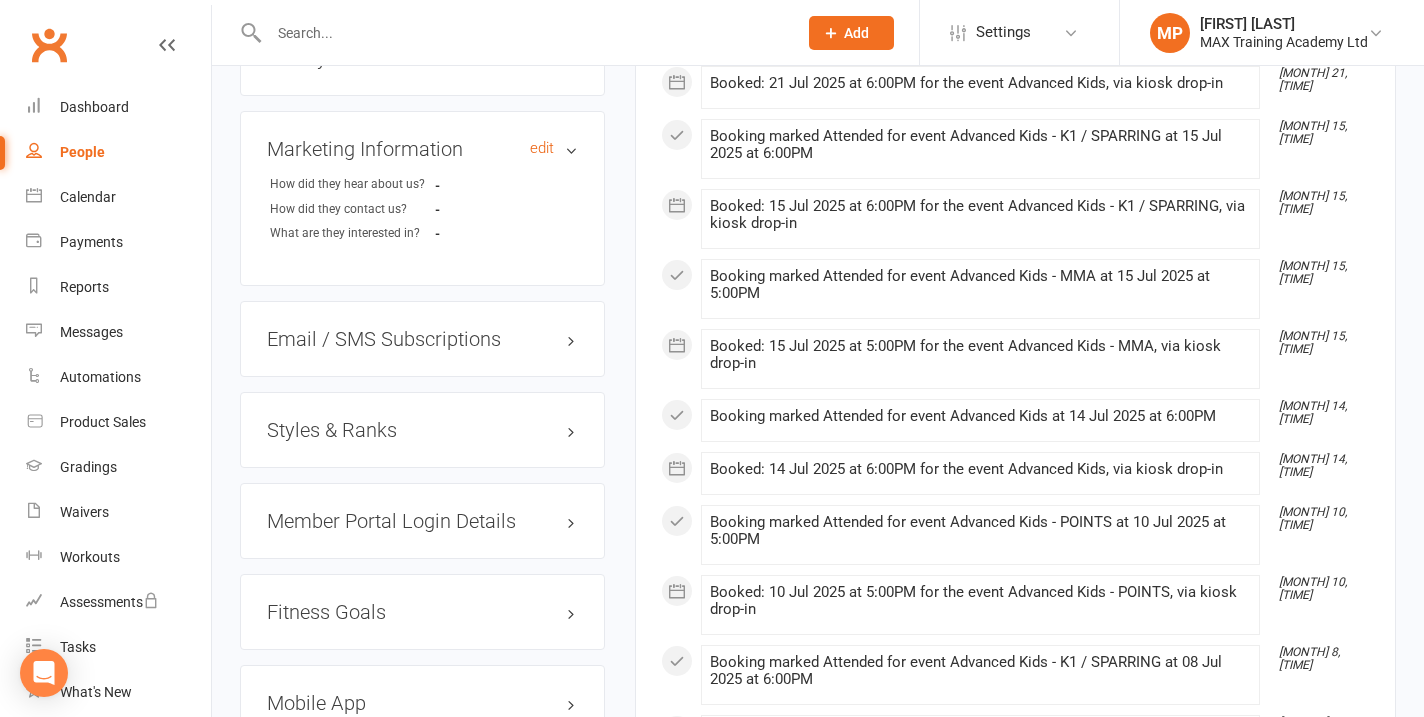 scroll, scrollTop: 2039, scrollLeft: 0, axis: vertical 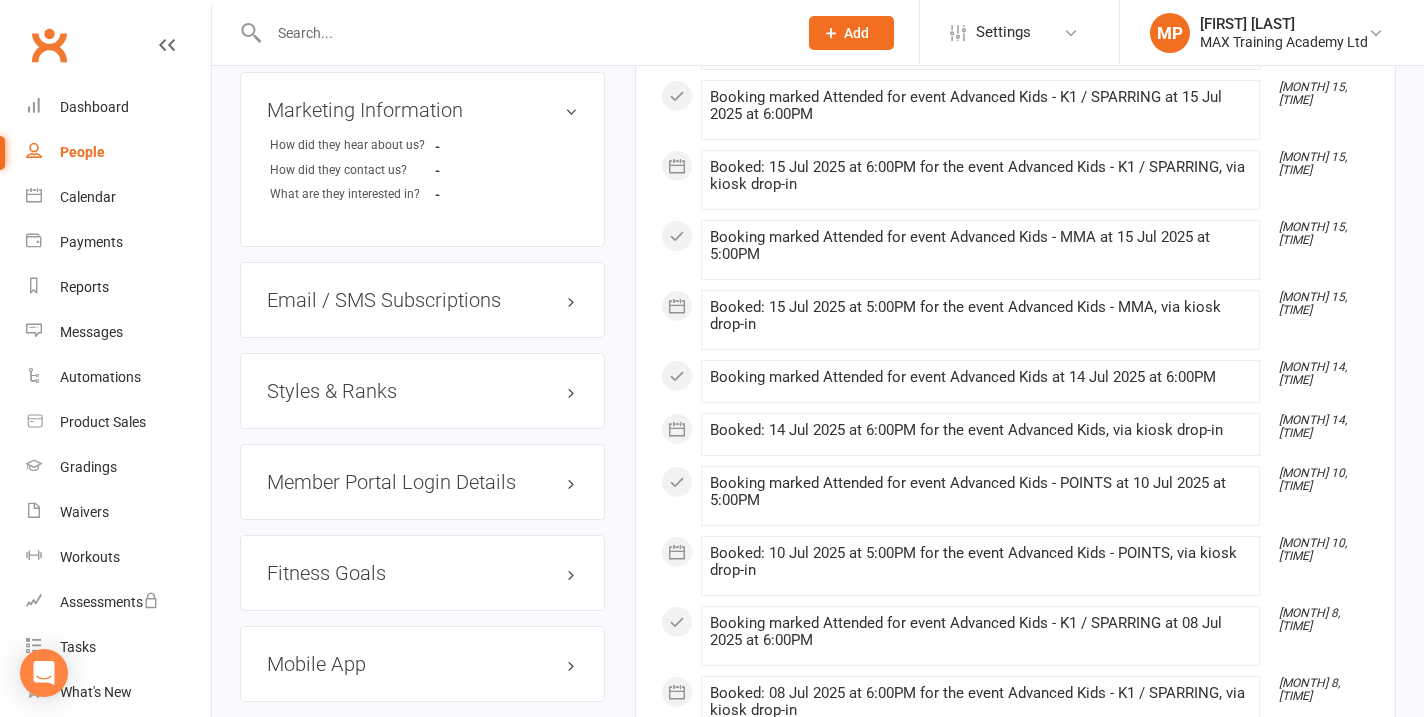 drag, startPoint x: 394, startPoint y: 494, endPoint x: 390, endPoint y: 340, distance: 154.05194 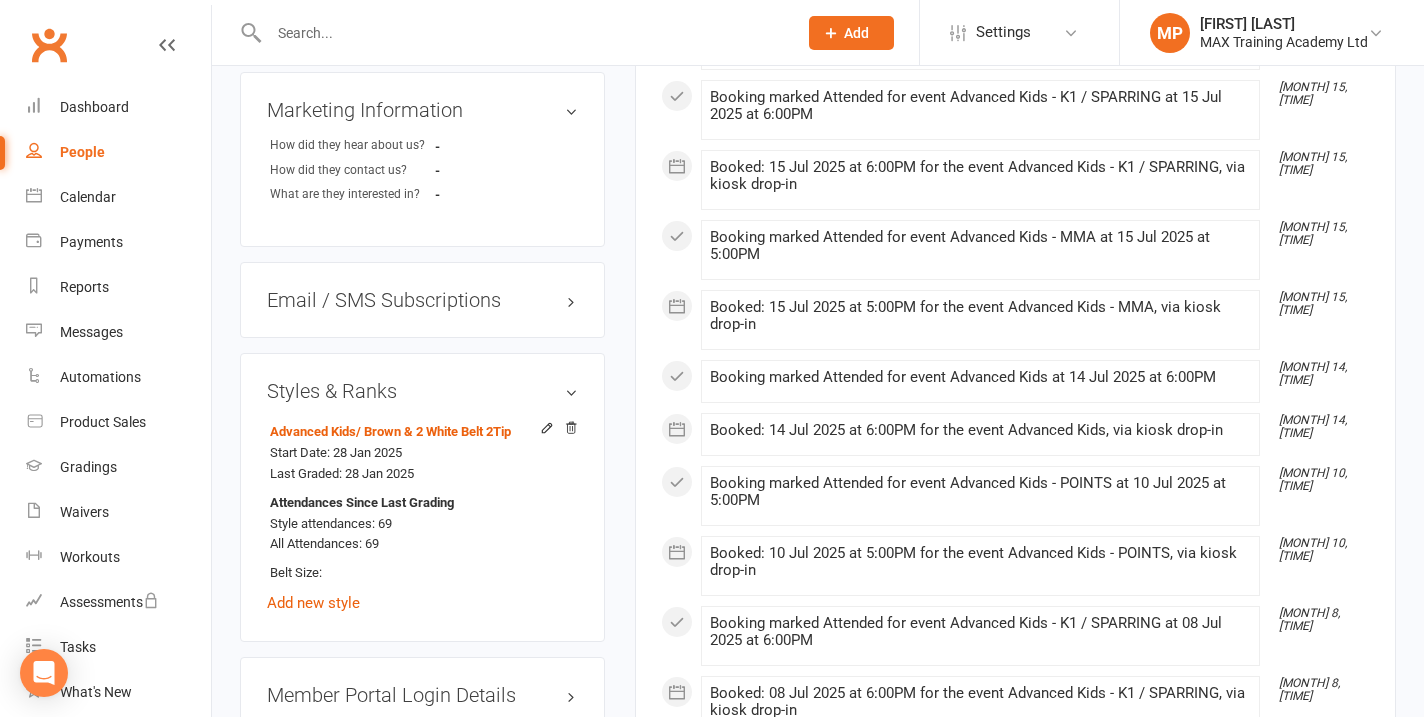 click 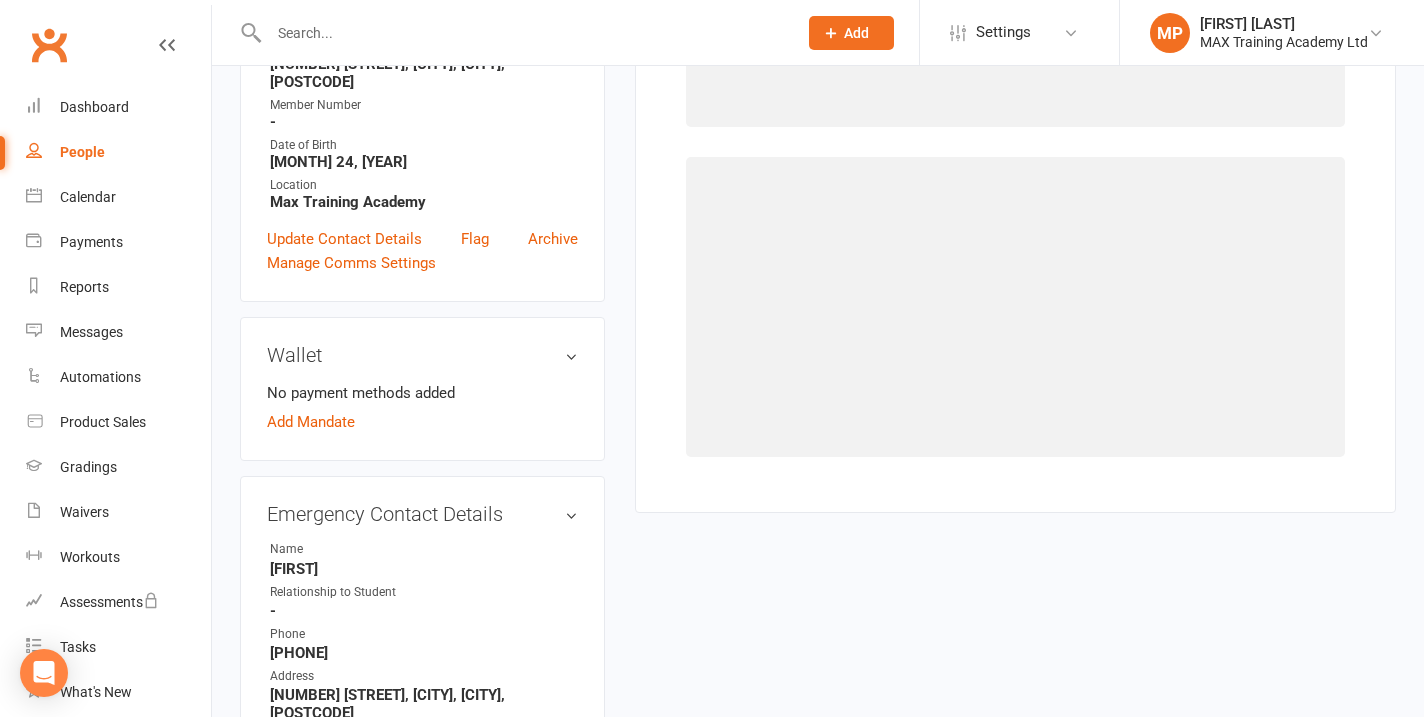 scroll, scrollTop: 170, scrollLeft: 0, axis: vertical 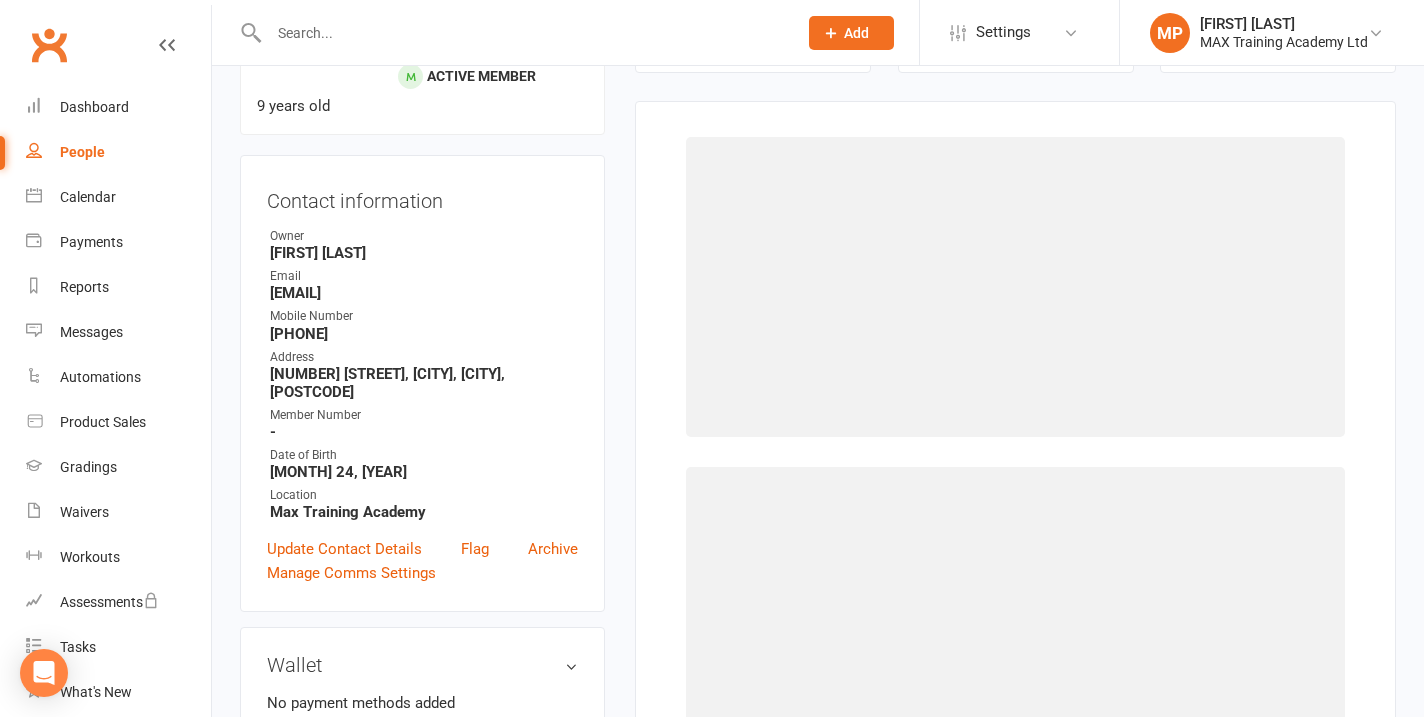 select on "3216" 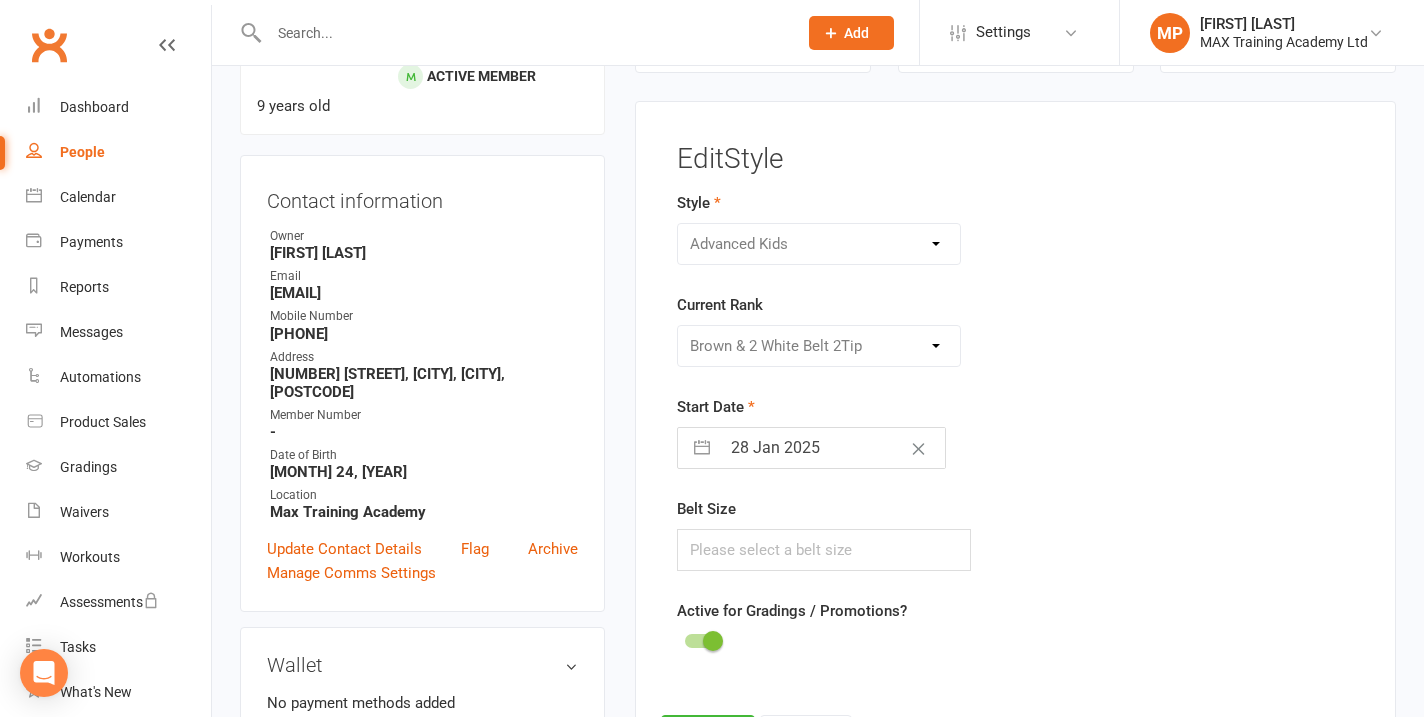click on "Please Select Starting Rank White Belt White Belt x1 Tip White Belt x2 Tip White & Red Belt White & Red Belt x1 tip White & Red Belt x2 tip White & Yellow belt White & Yellow belt x1 tip White & Yellow belt x2 tip White & Orange belt  White & Orange belt x1 tip White & Orange belt x2 tip Red Belt Red Belt x1 Tip Red Belt x2 Tip Yellow Belt Yellow Belt x1Tip Yellow Belt x2Tip Orange Belt Orange Belt x1Tip Orange Belt x2Tip Green Belt Green Belt x1Tip Green Belt x2Tip Blue Belt Blue Belt x1Tip Blue Belt x2Tip Purple Belt Purple Belt x1Tip Purple Belt x2Tip Purple & White Belt Purple & White Belt x1Tip Purple & White Belt x2Tip Brown Belt Brown Belt x1Tip Brown Belt x2Tip Brown Belt x3Tip Brown & 1 White Belt Brown & 1 White Belt 1Tip Brown & 1 White Belt 2Tip Brown & 1 White Belt 3Tip Brown & 2 White Belt Brown & 2 White Belt 1Tip Brown & 2 White Belt 2Tip Brown & 2 White Belt 3Tip Black & Red Belt Black & Red Belt 1Tip Black & Red Belt 2Tip Black & Red Belt 3Tip Black & Red Belt 4Tip Black & Red Belt 5Tip" at bounding box center (819, 346) 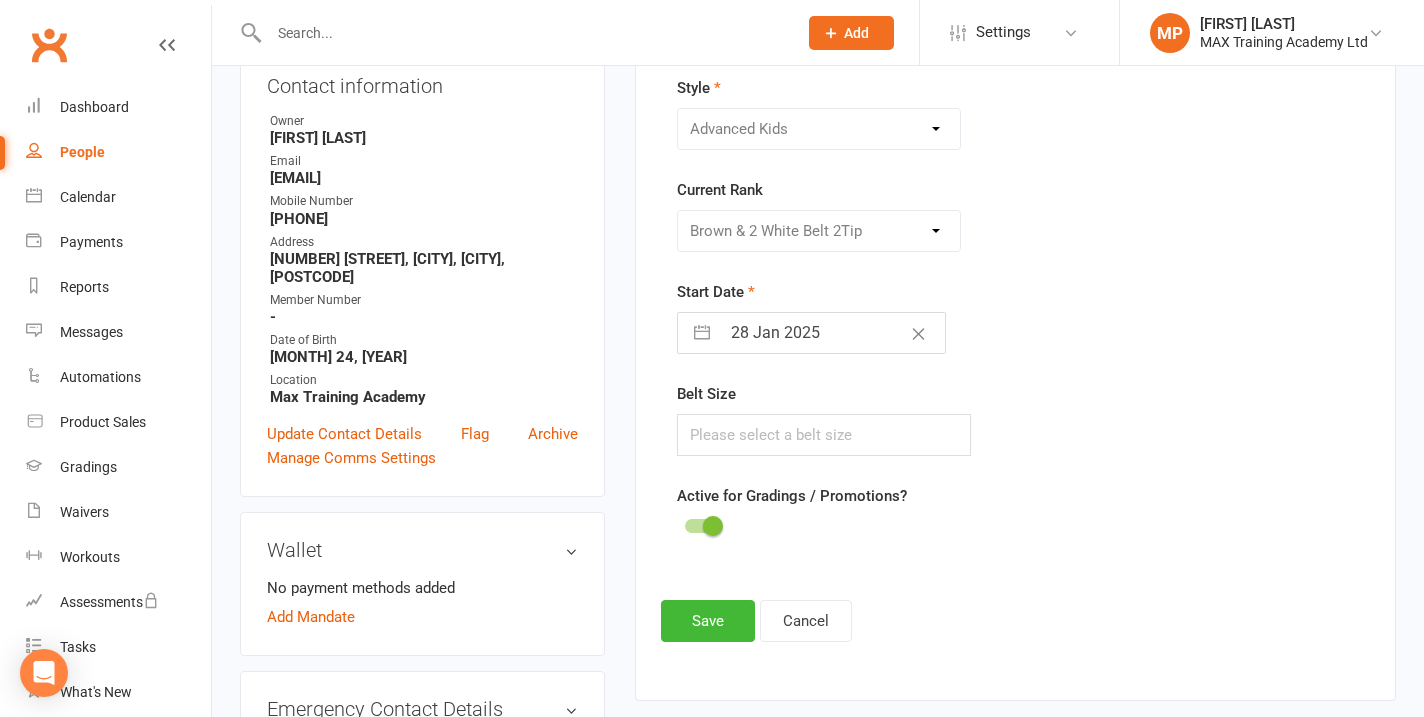 scroll, scrollTop: 286, scrollLeft: 0, axis: vertical 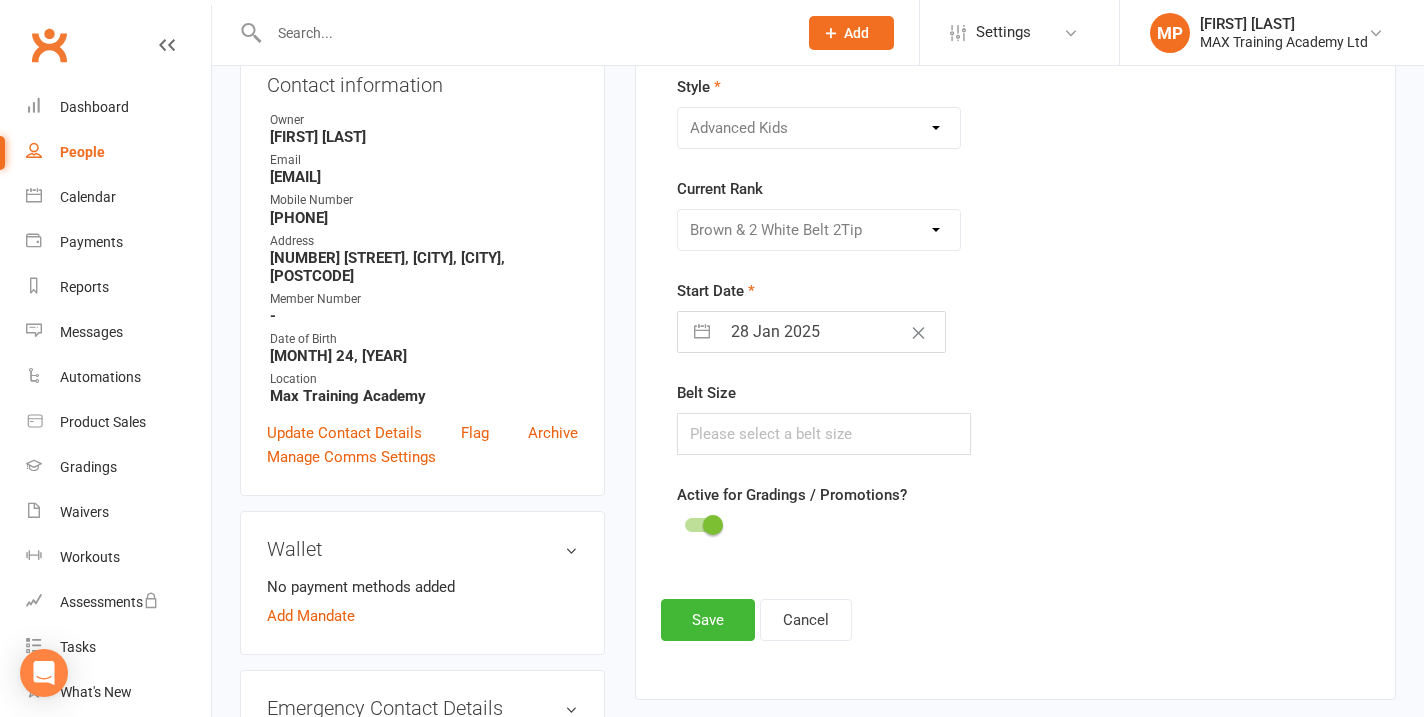 click on "Cancel" at bounding box center (806, 620) 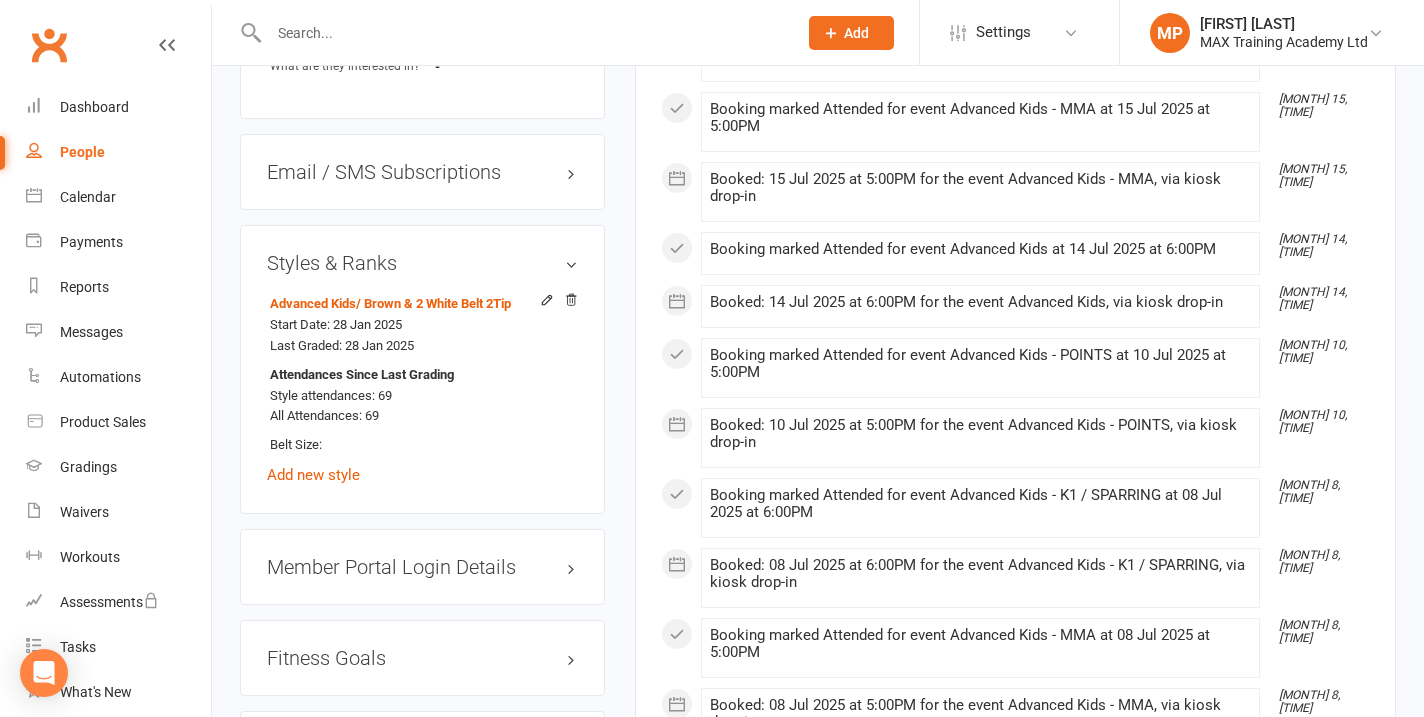 scroll, scrollTop: 2169, scrollLeft: 0, axis: vertical 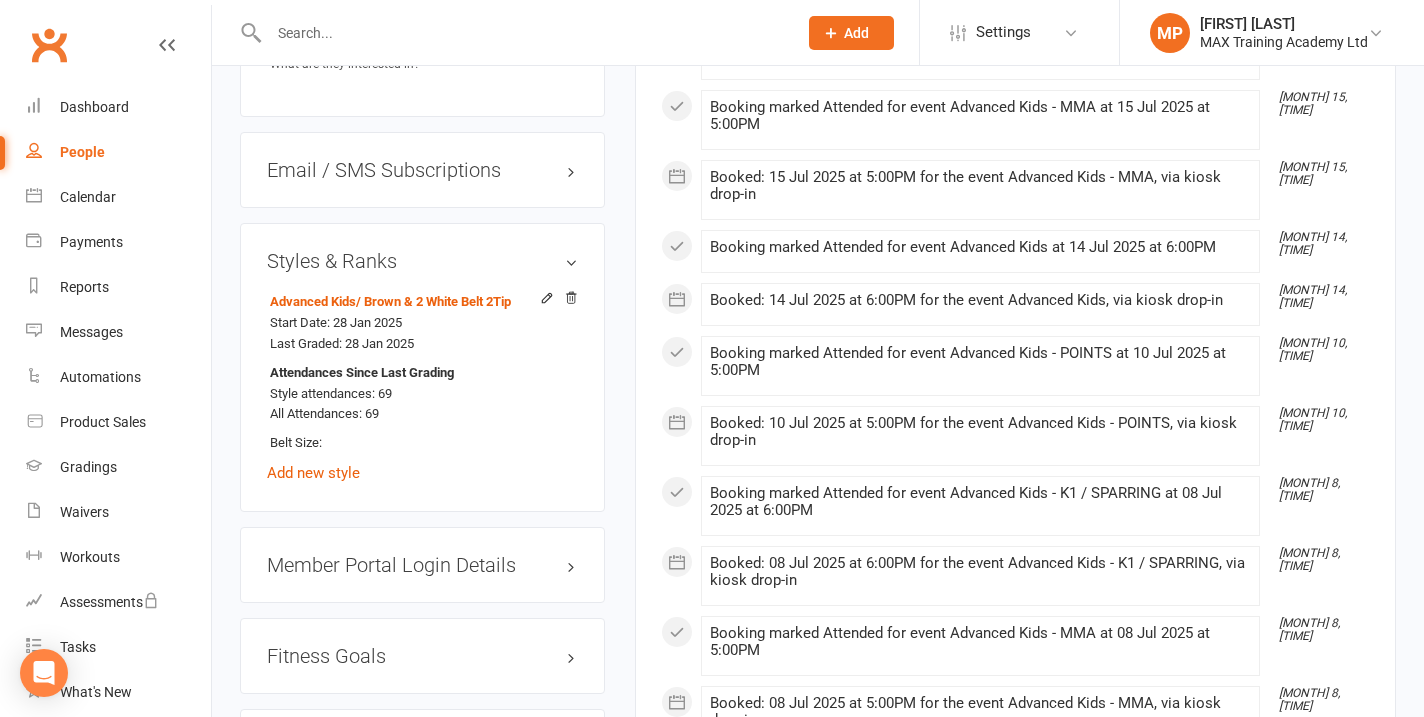 click 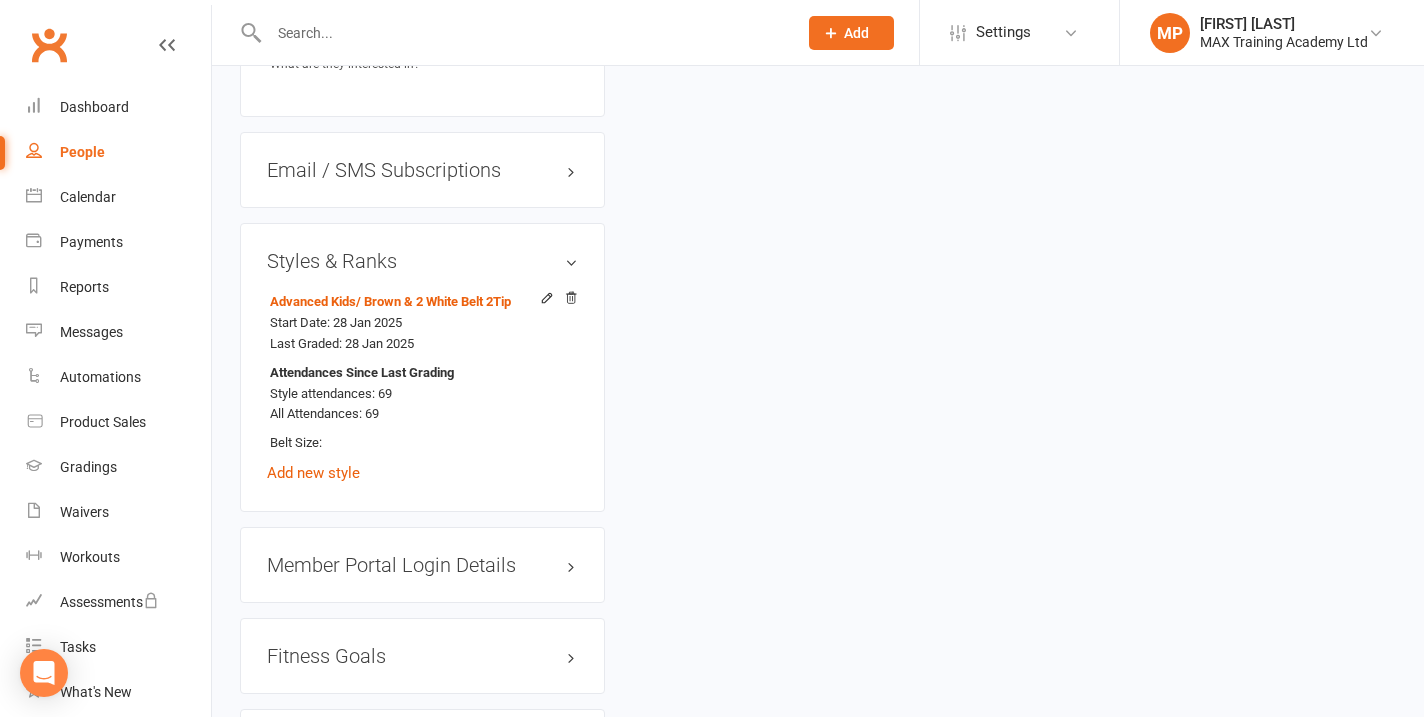scroll, scrollTop: 170, scrollLeft: 0, axis: vertical 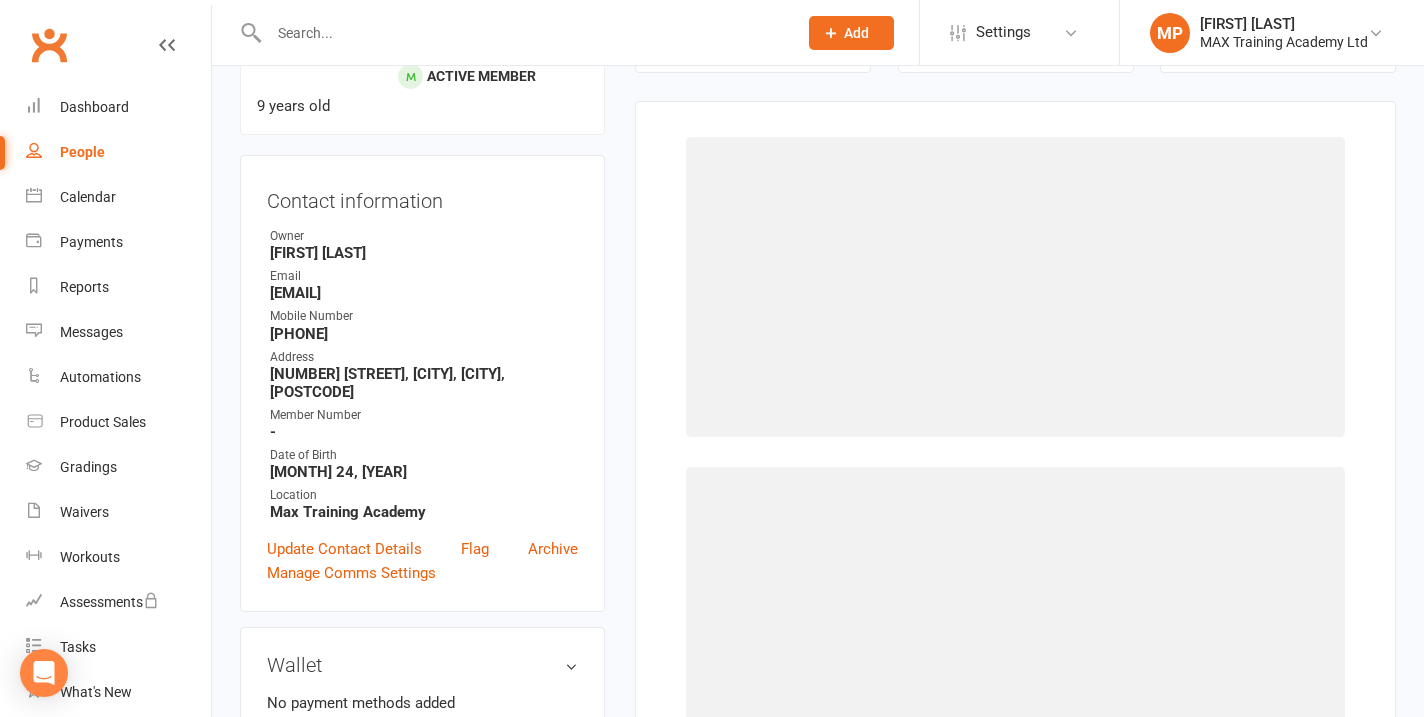select on "3216" 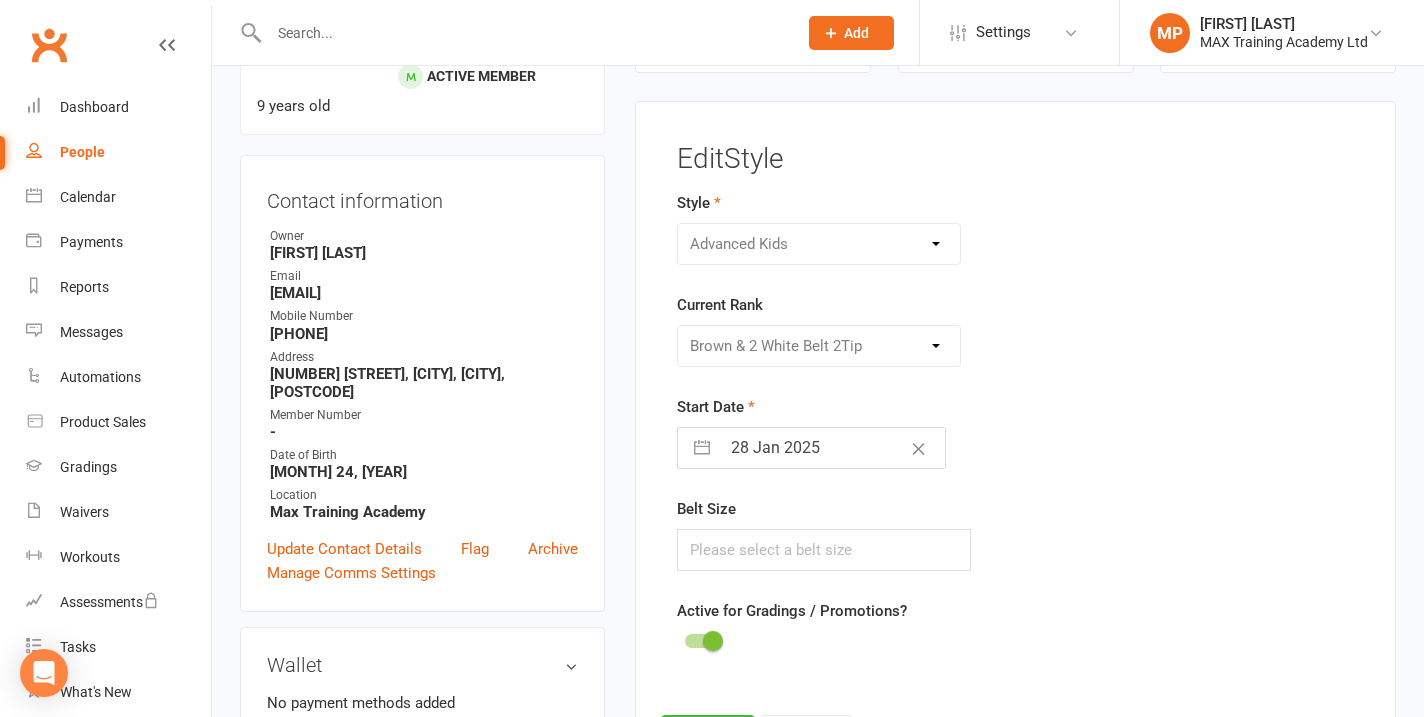 drag, startPoint x: 547, startPoint y: 249, endPoint x: 803, endPoint y: 450, distance: 325.47964 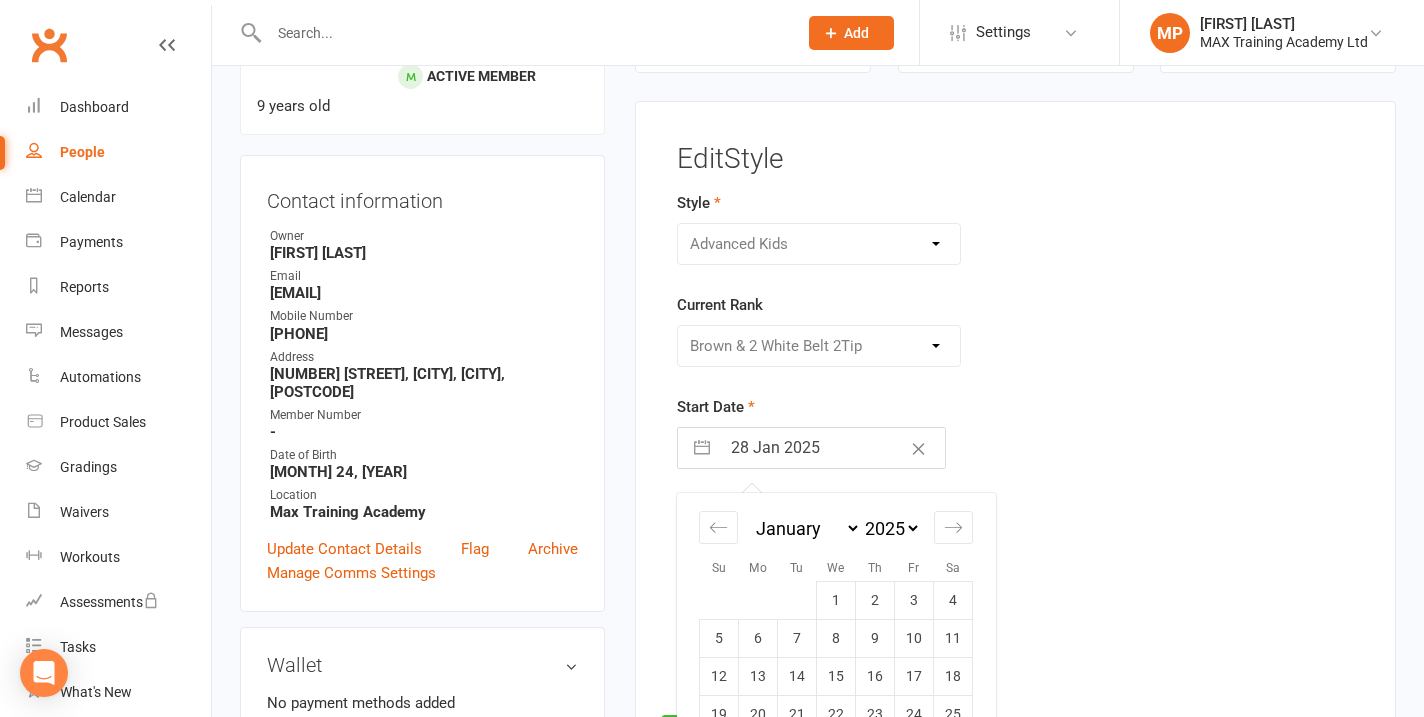 drag, startPoint x: 803, startPoint y: 450, endPoint x: 862, endPoint y: 260, distance: 198.94974 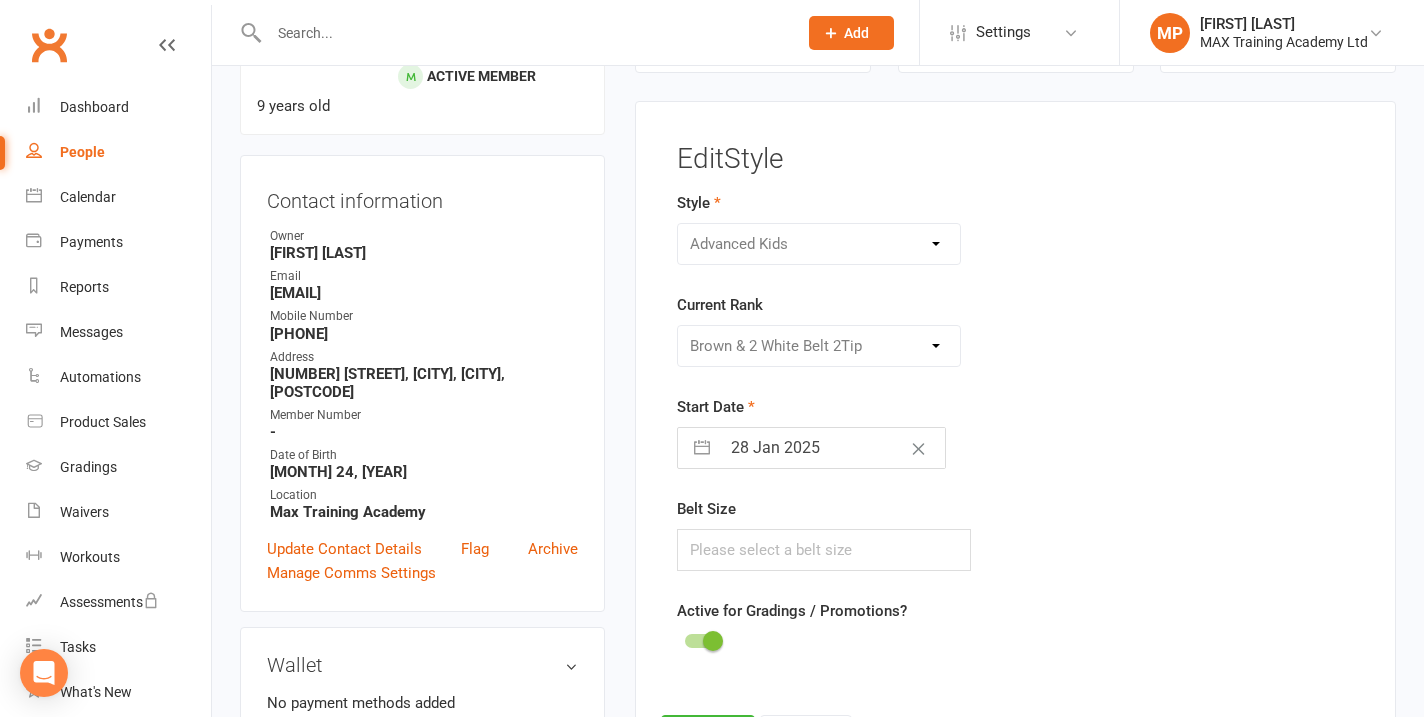 click on "Adults Advanced Kids  Beginner 4 -7. (Group 1) Beginners 8 -12   (Group 2) Juniors" at bounding box center [819, 244] 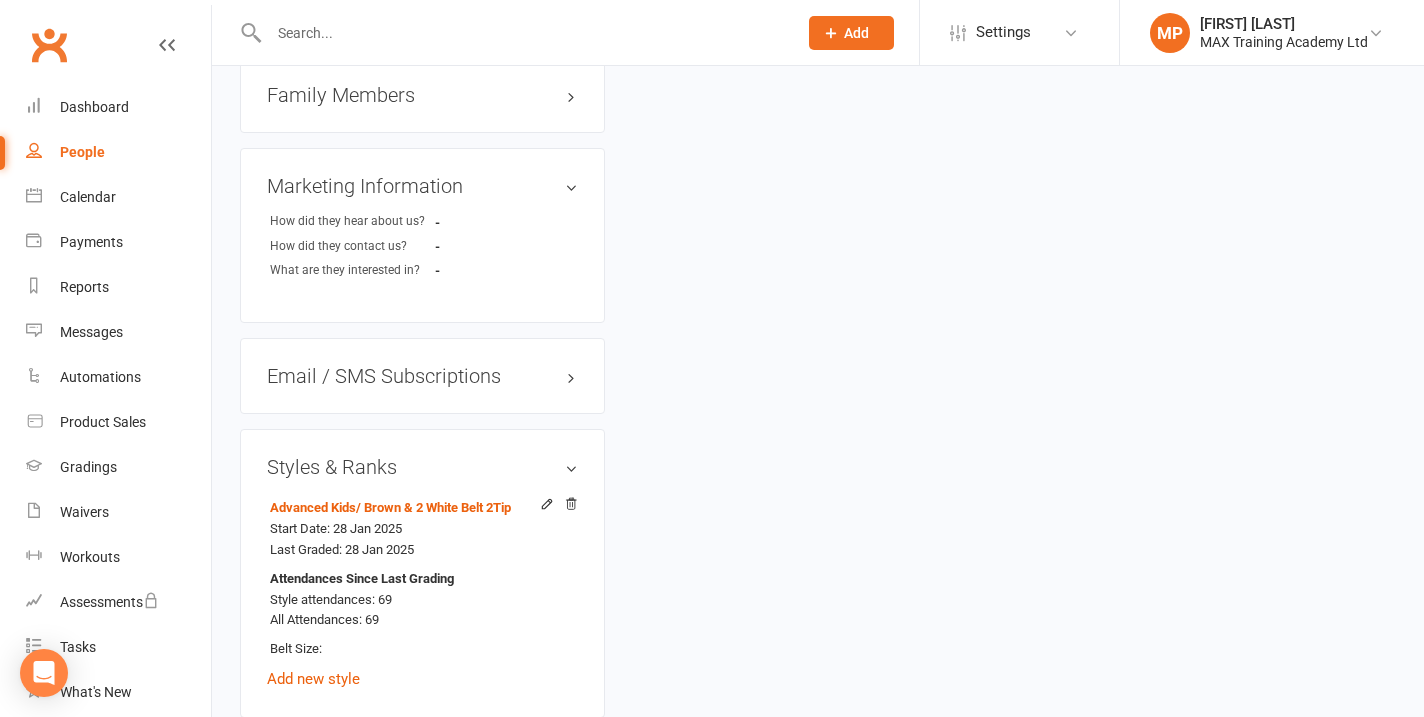 scroll, scrollTop: 2162, scrollLeft: 0, axis: vertical 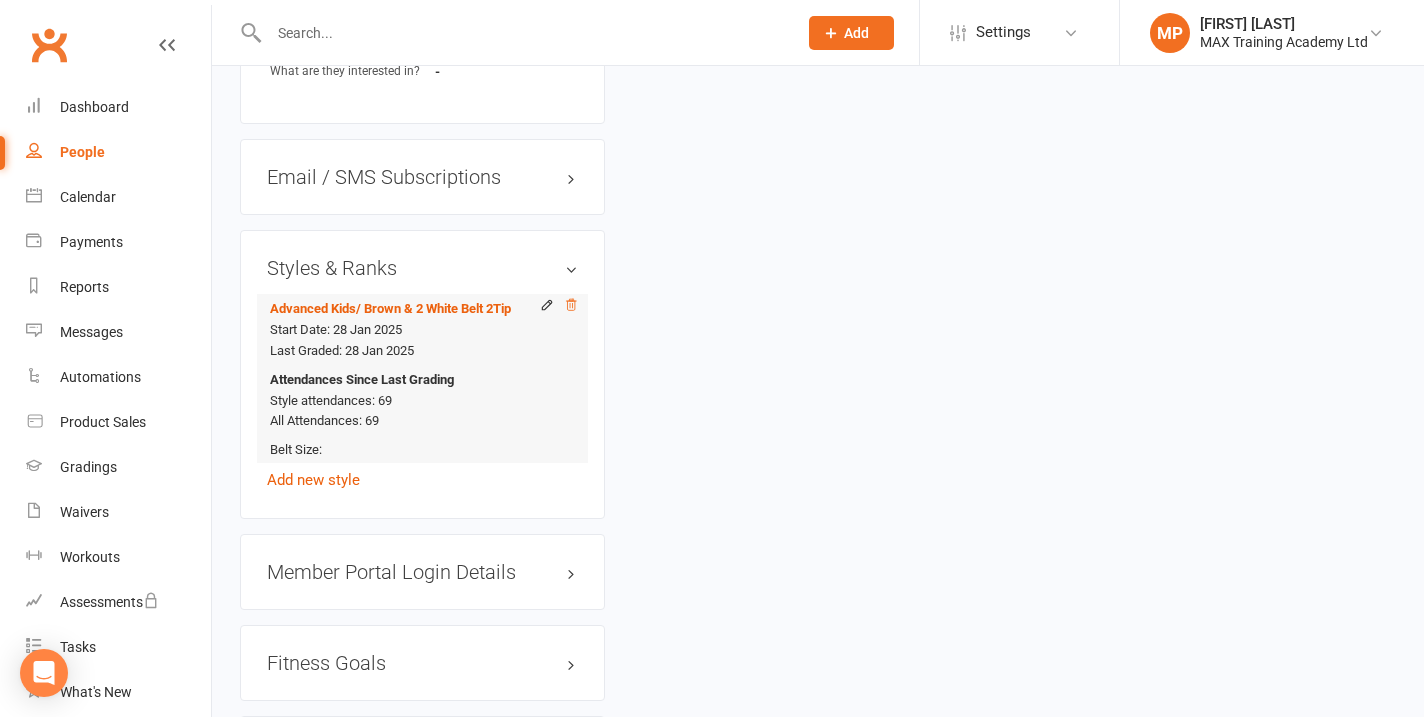 drag, startPoint x: 457, startPoint y: 520, endPoint x: 571, endPoint y: 256, distance: 287.56216 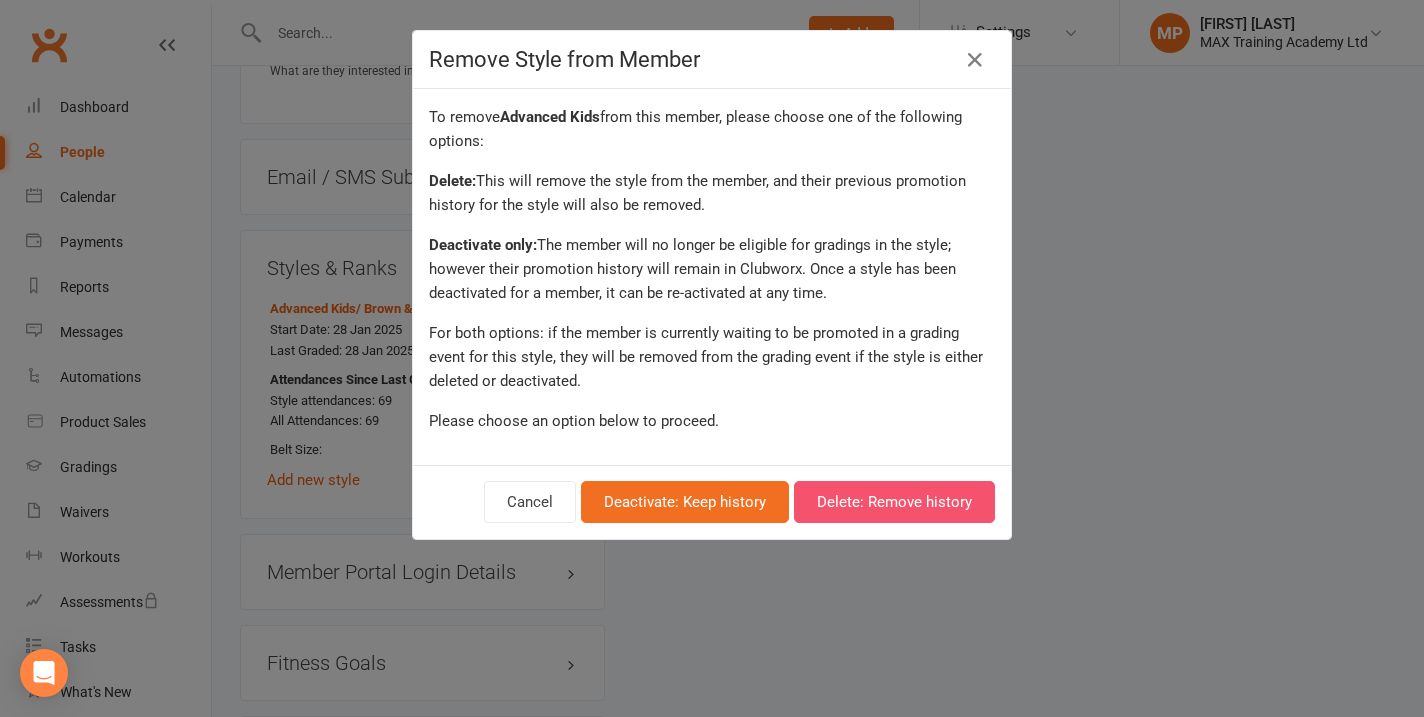 drag, startPoint x: 571, startPoint y: 256, endPoint x: 855, endPoint y: 519, distance: 387.07236 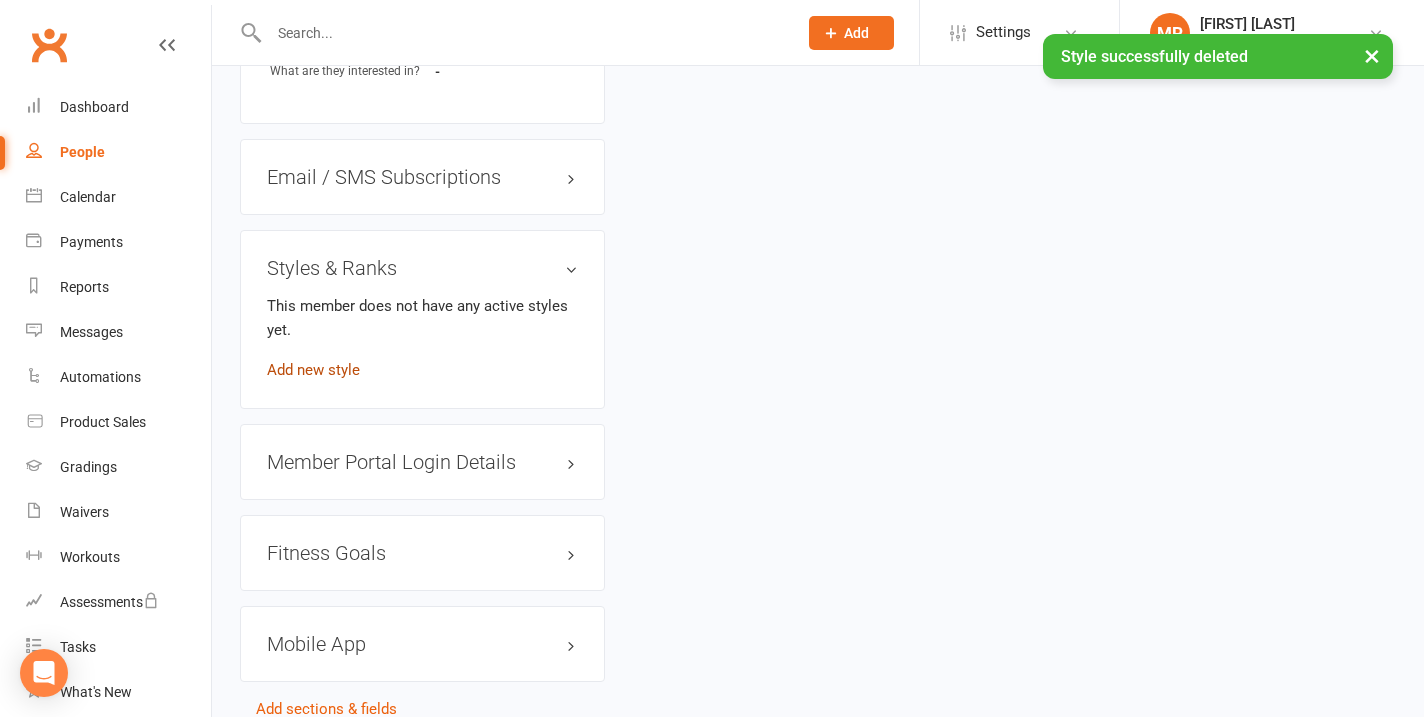 drag, startPoint x: 855, startPoint y: 519, endPoint x: 317, endPoint y: 324, distance: 572.2491 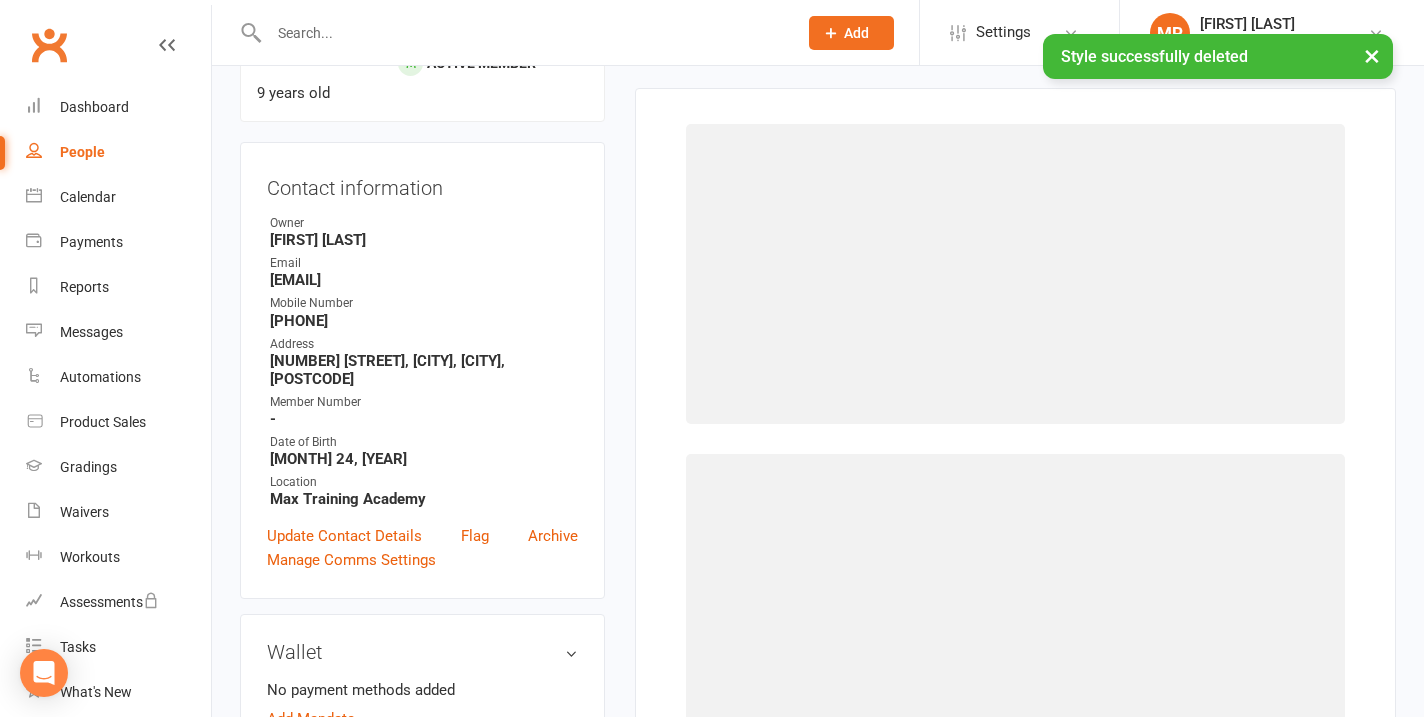 scroll, scrollTop: 170, scrollLeft: 0, axis: vertical 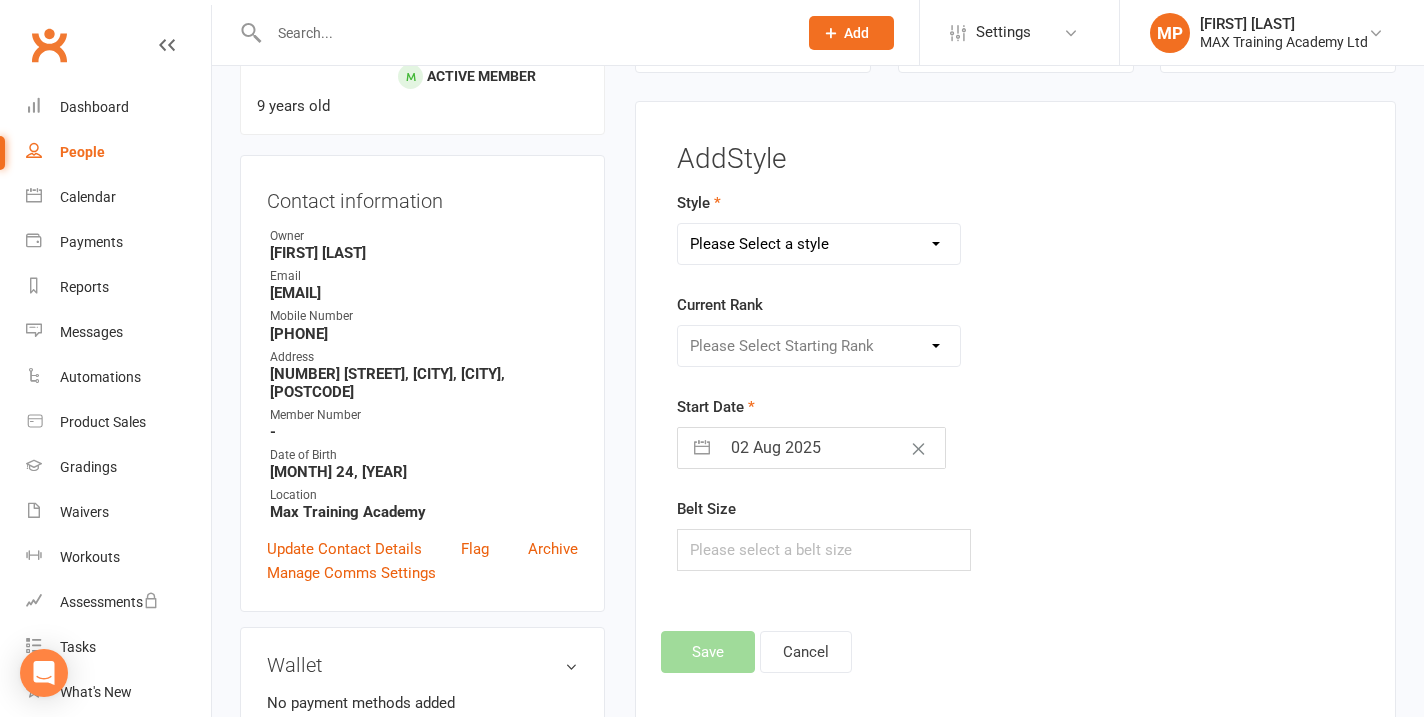 select on "3216" 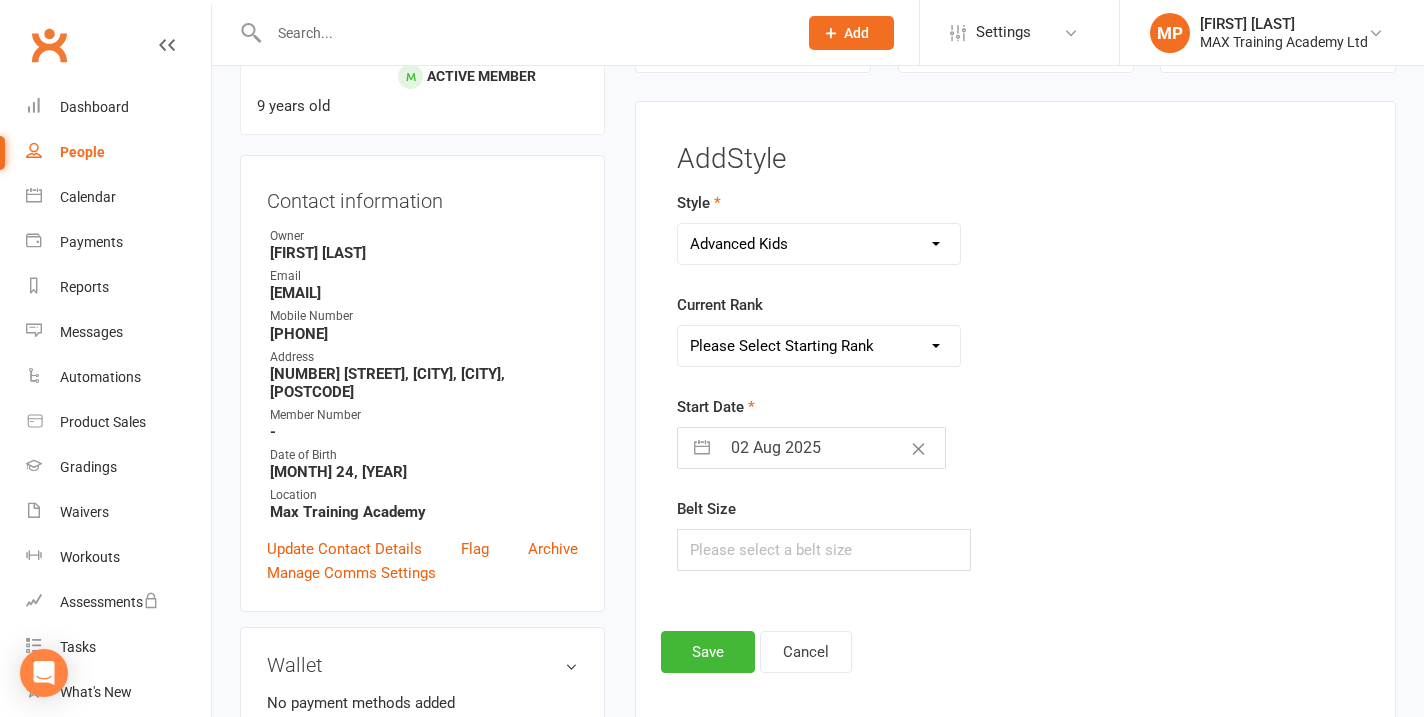 select on "36051" 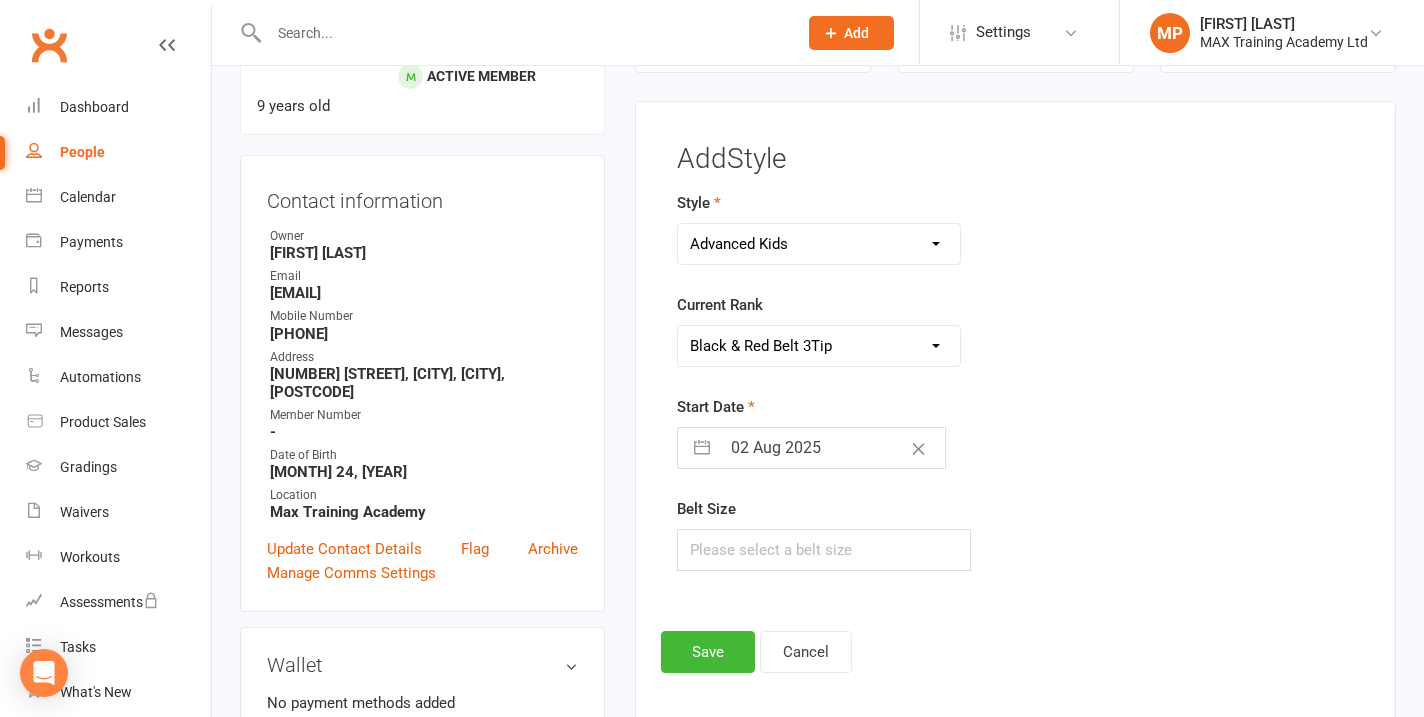 click on "02 Aug 2025" at bounding box center (832, 448) 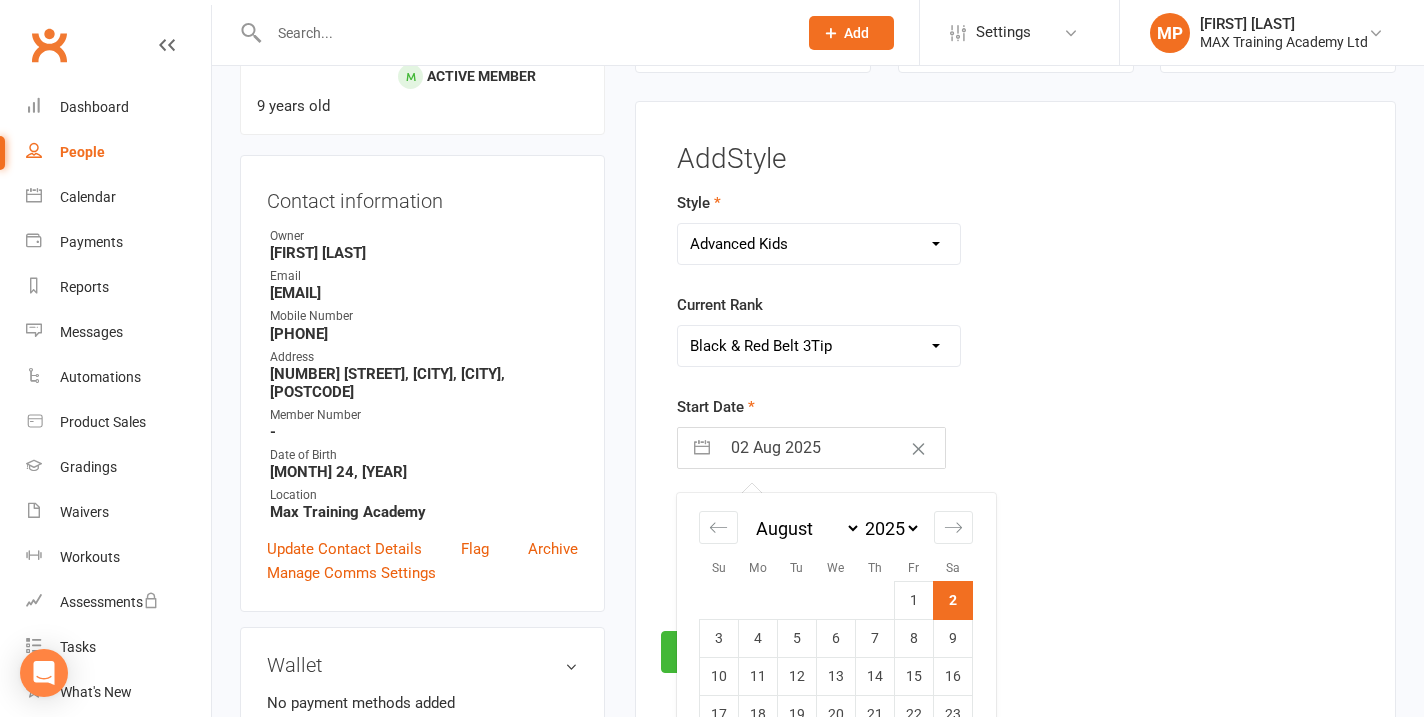 click on "02 Aug 2025" at bounding box center (832, 448) 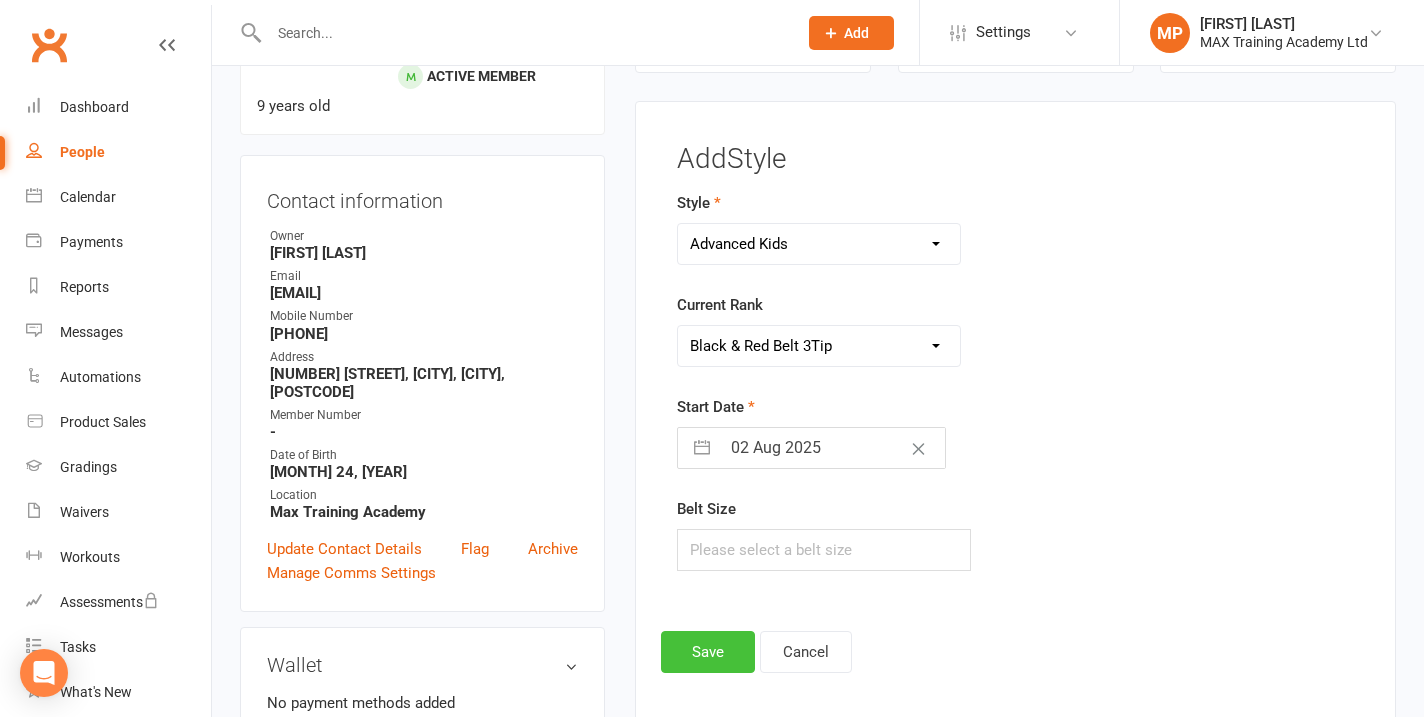 drag, startPoint x: 991, startPoint y: 391, endPoint x: 713, endPoint y: 650, distance: 379.95395 